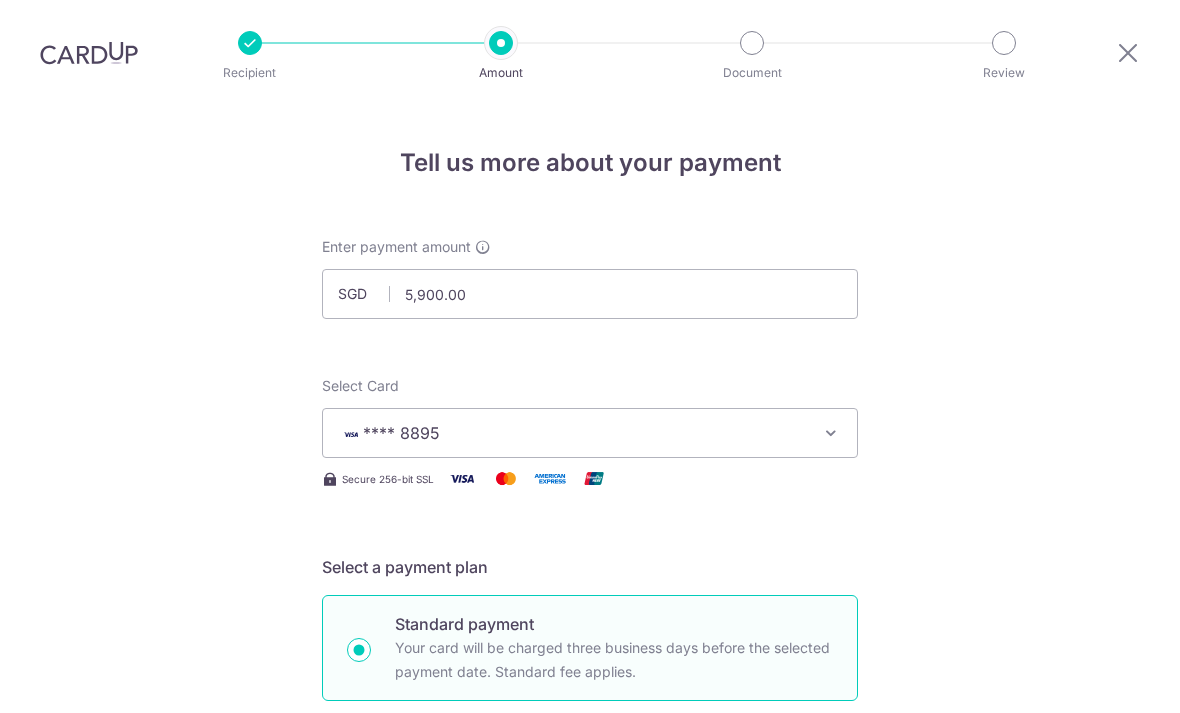 scroll, scrollTop: 64, scrollLeft: 0, axis: vertical 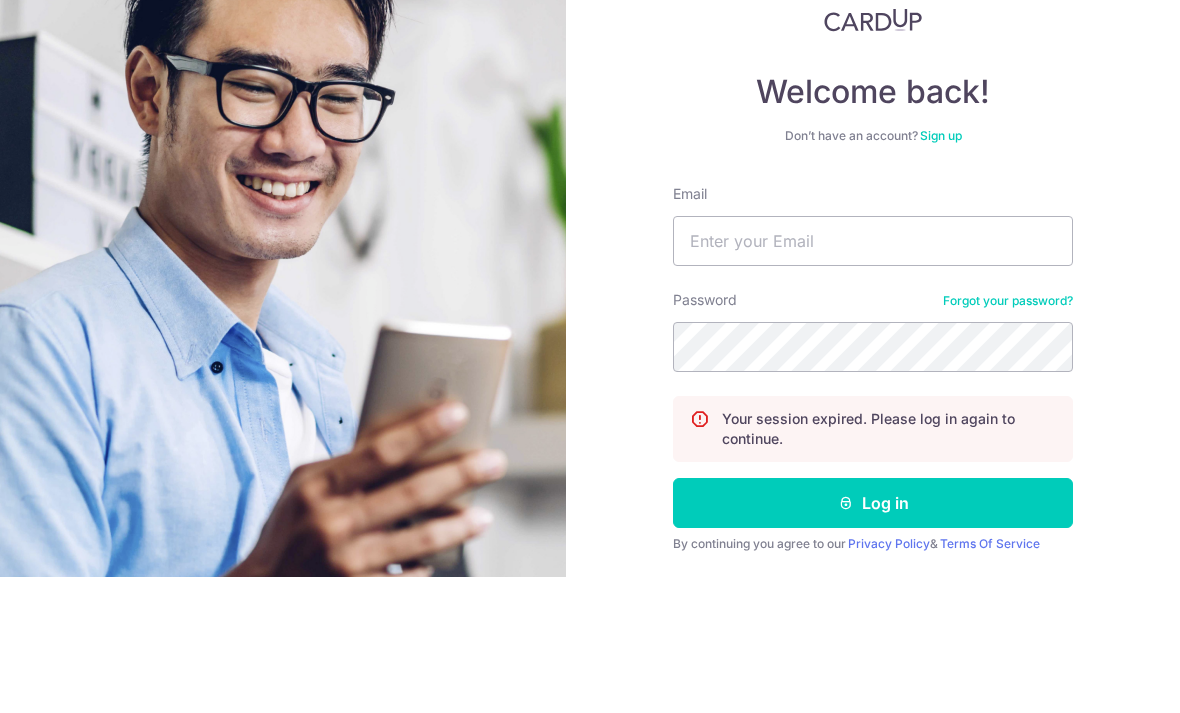 click on "Email" at bounding box center [873, 377] 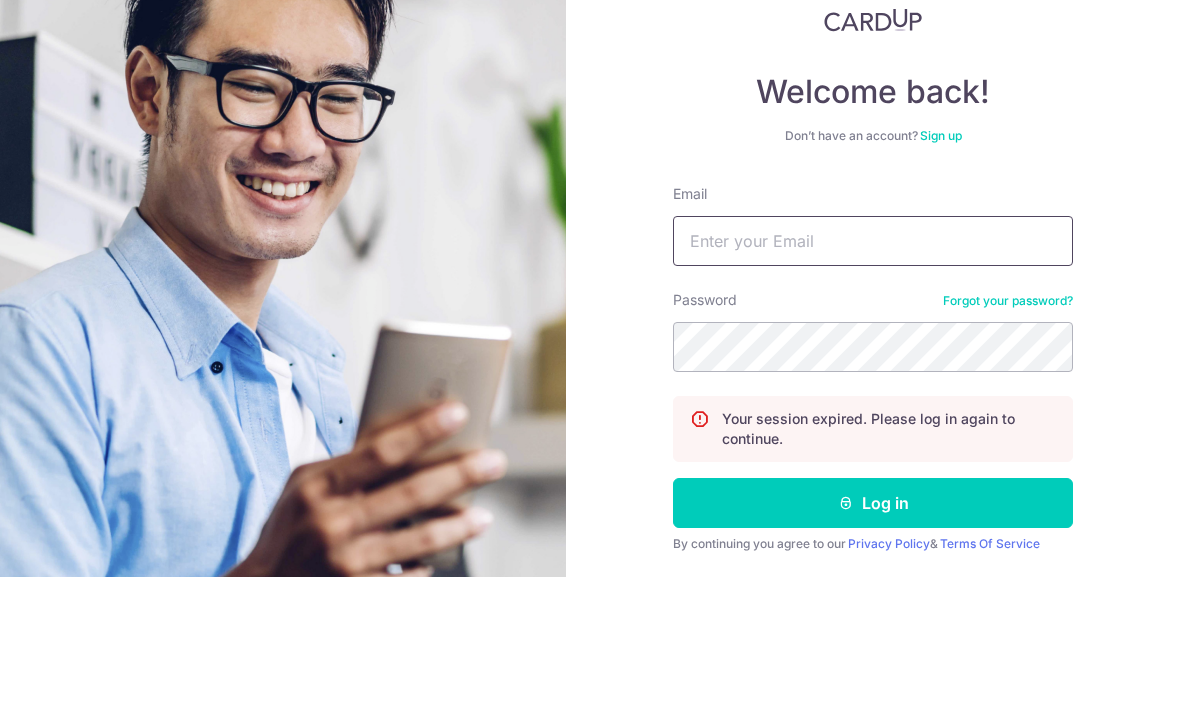 type on "[EMAIL]" 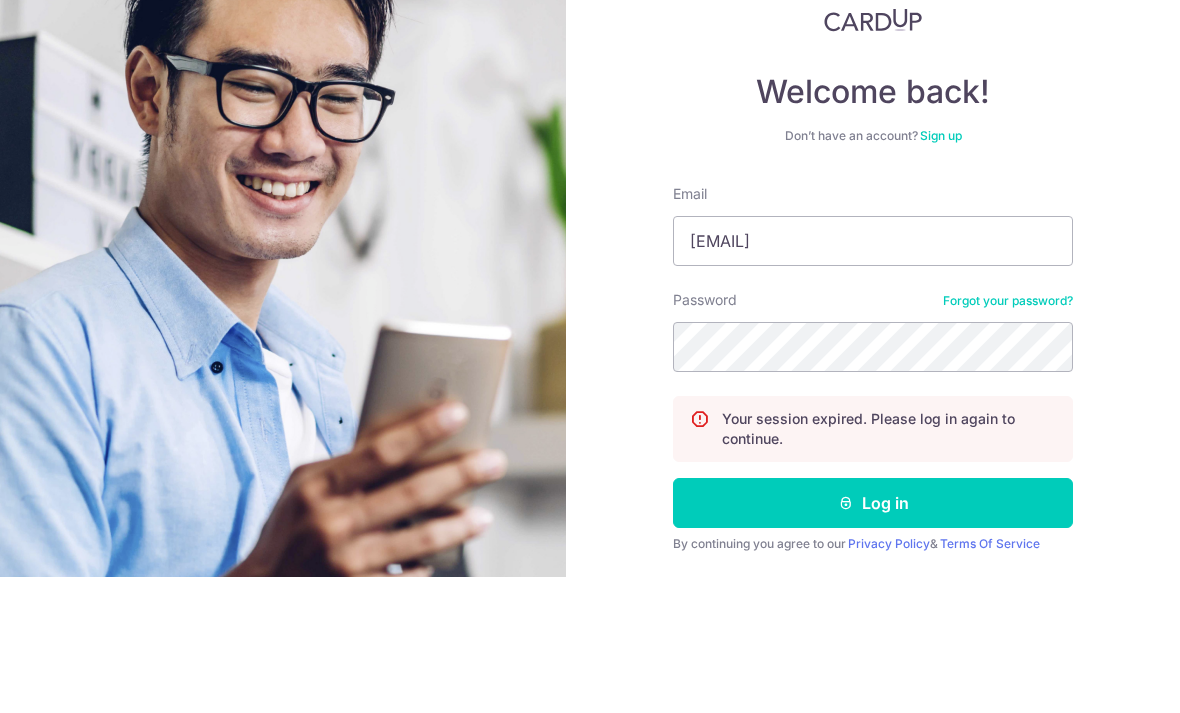 click on "Log in" at bounding box center (873, 639) 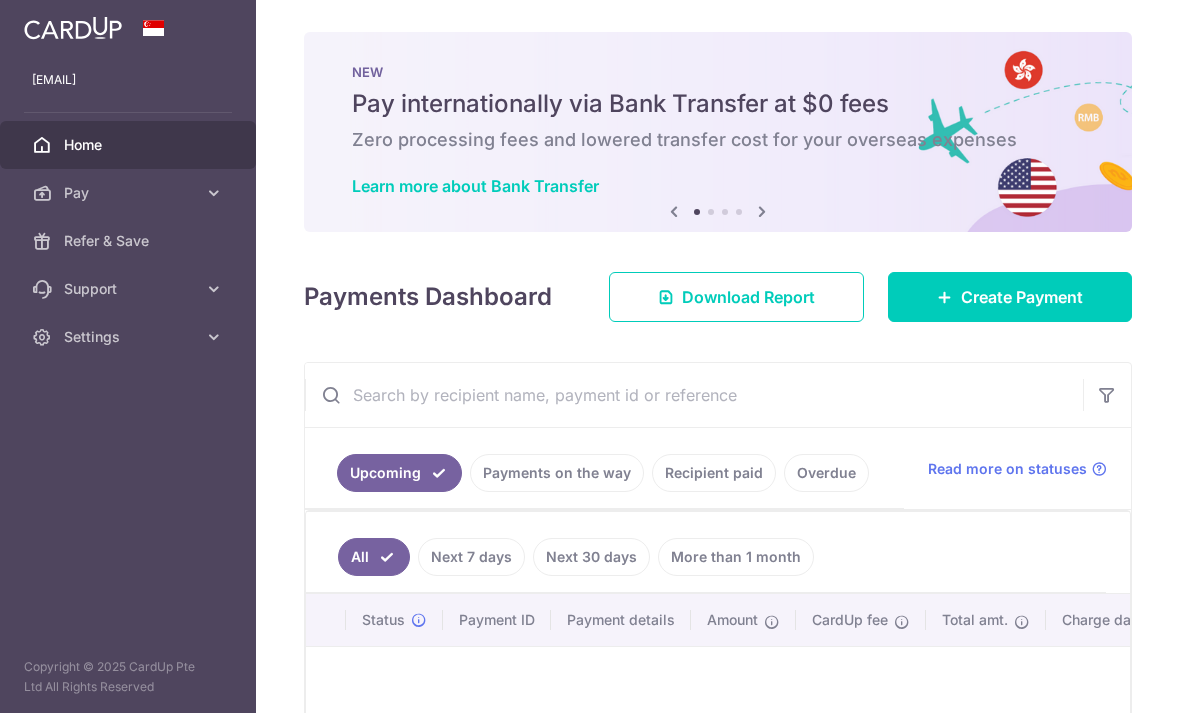 scroll, scrollTop: 0, scrollLeft: 0, axis: both 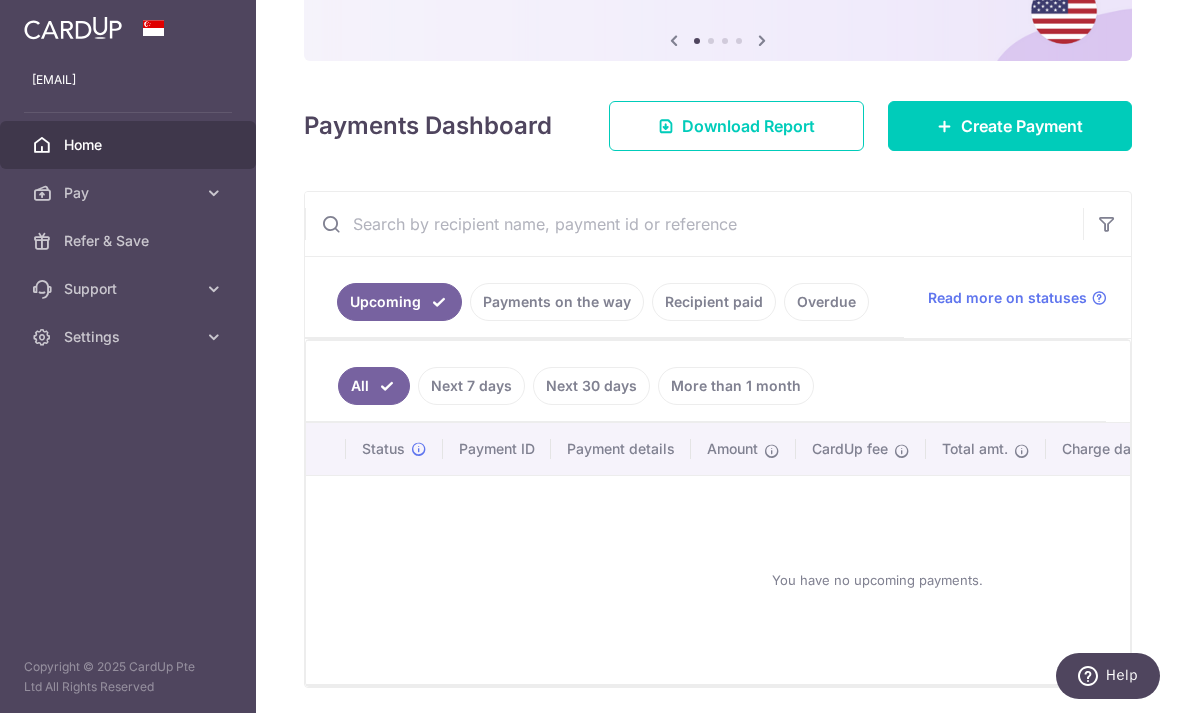 click on "Create Payment" at bounding box center [1022, 126] 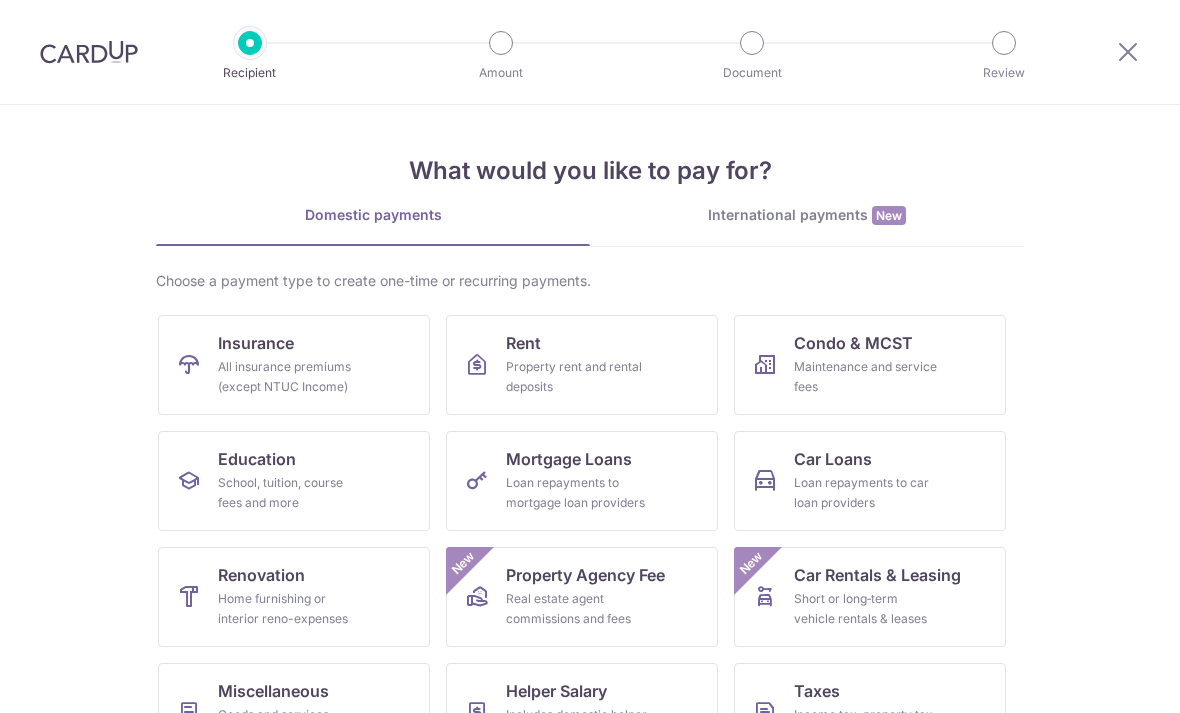 scroll, scrollTop: 0, scrollLeft: 0, axis: both 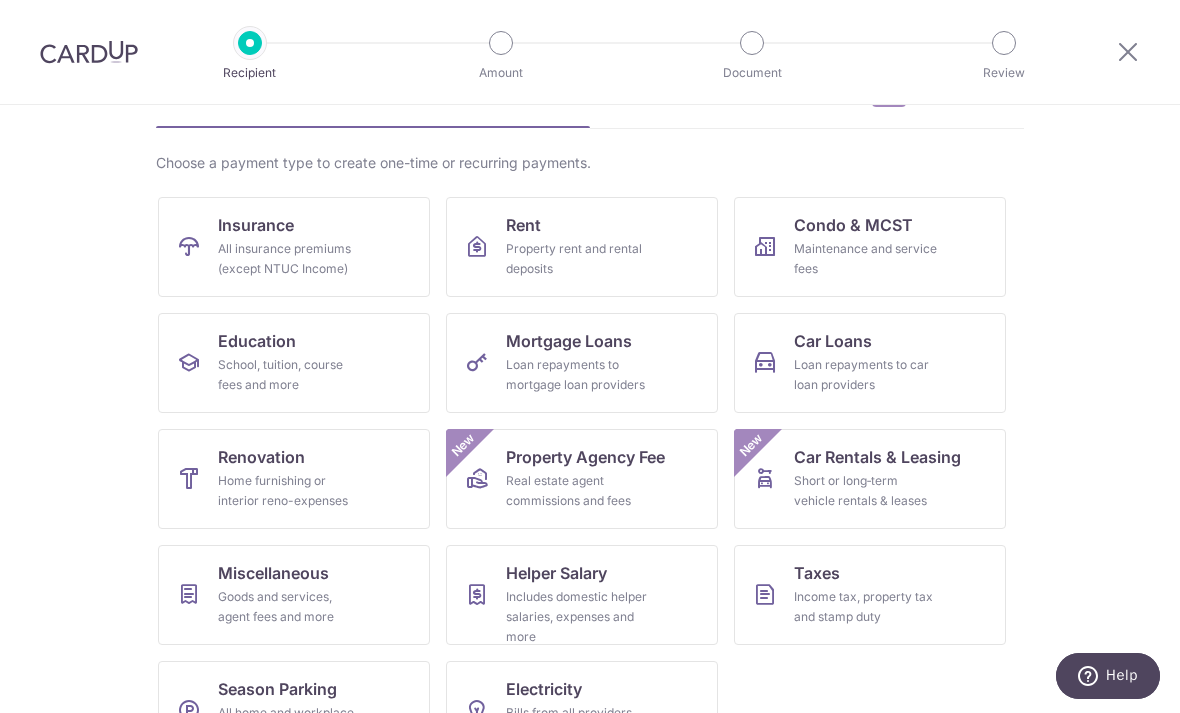 click on "Rent Property rent and rental deposits" at bounding box center (582, 247) 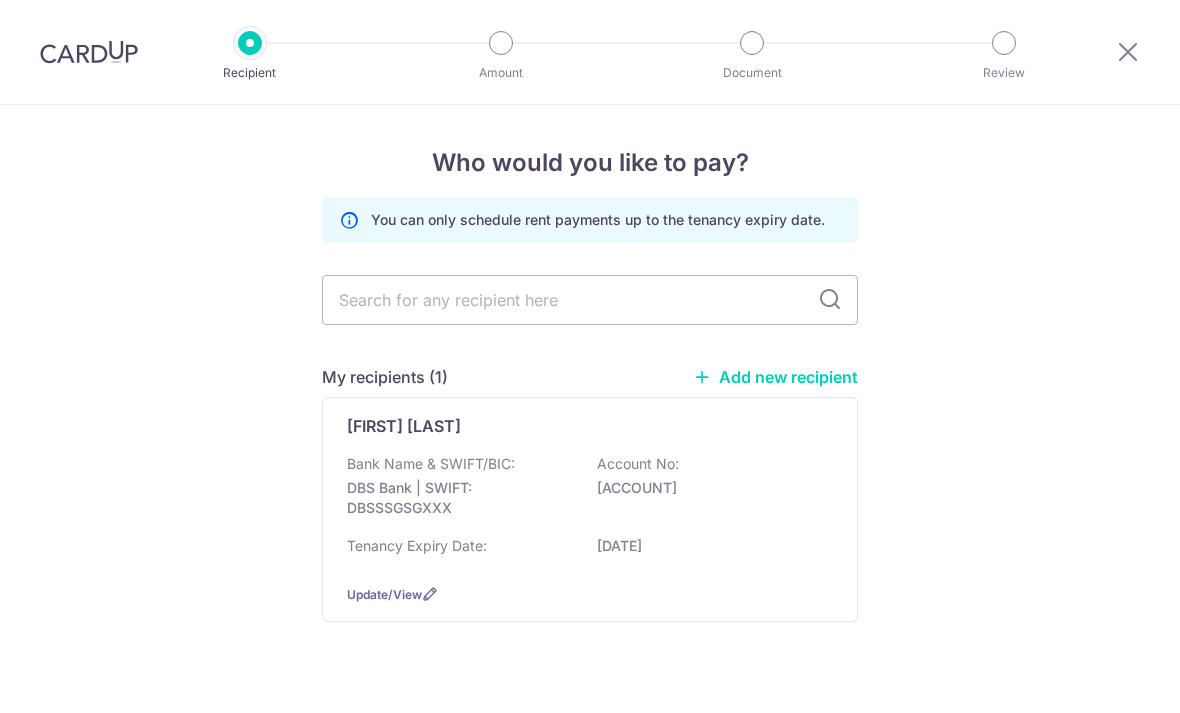 scroll, scrollTop: 0, scrollLeft: 0, axis: both 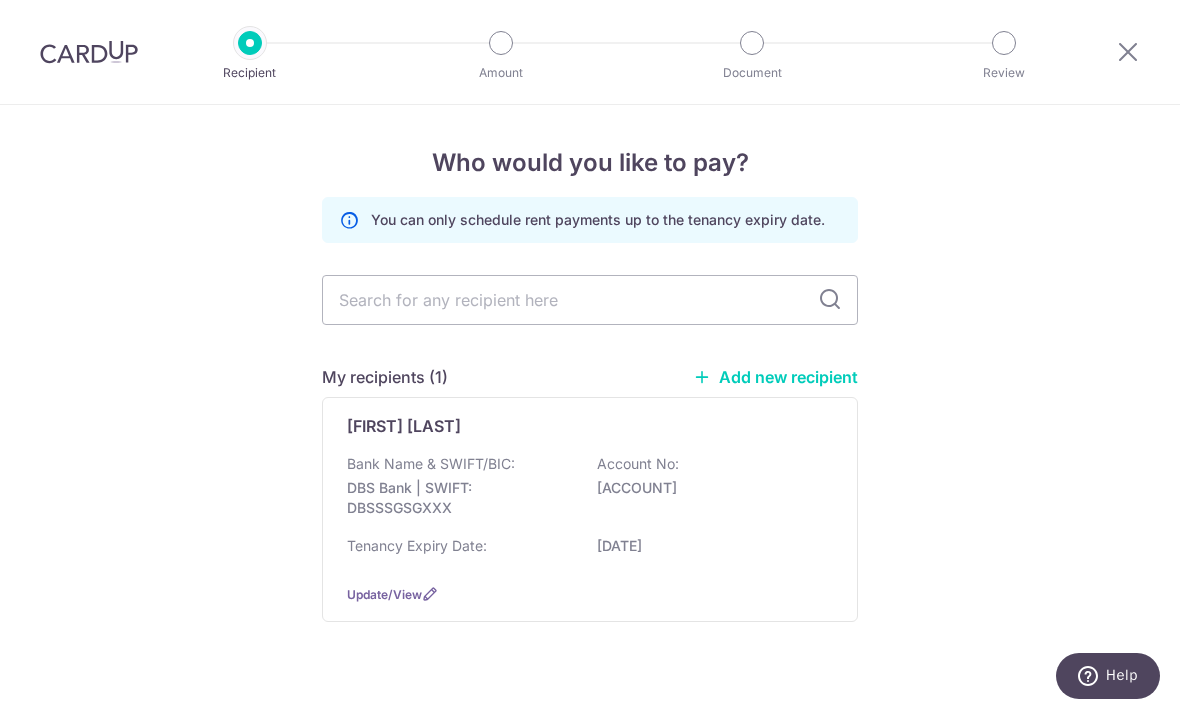 click on "Goh Zheyi
Bank Name & SWIFT/BIC:
DBS Bank | SWIFT: DBSSSGSGXXX
Account No:
0240023536
Tenancy Expiry Date:
31/05/2026
Update/View" at bounding box center [590, 509] 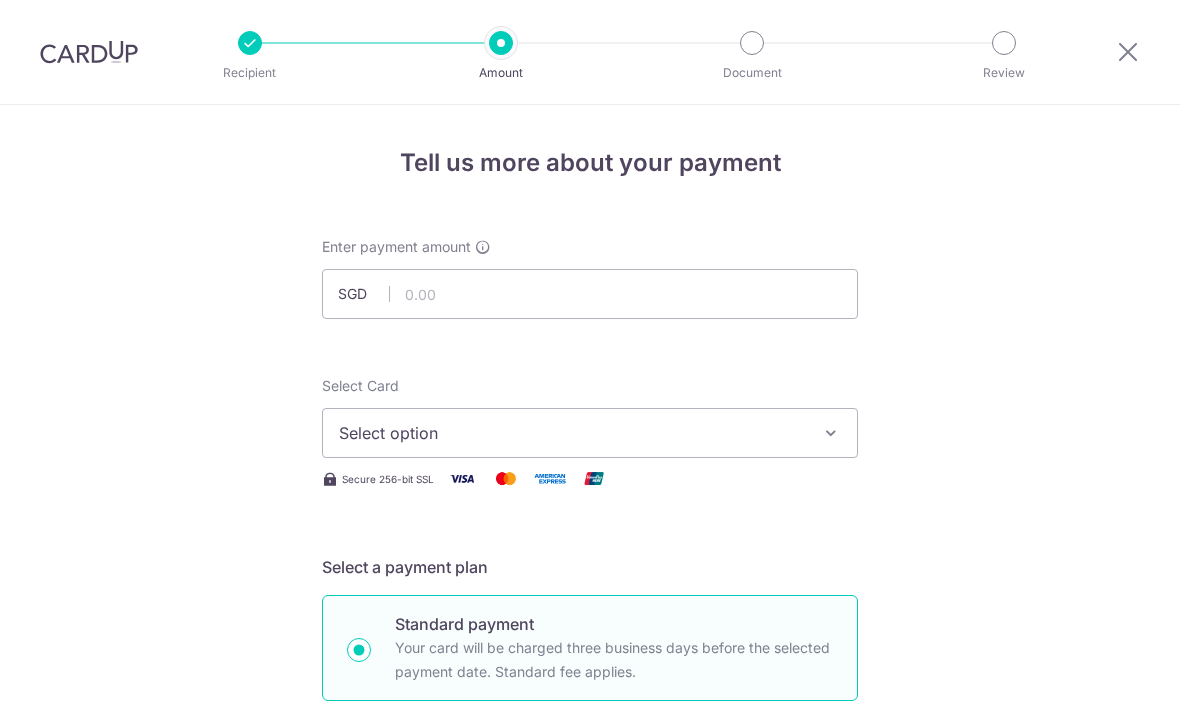 scroll, scrollTop: 0, scrollLeft: 0, axis: both 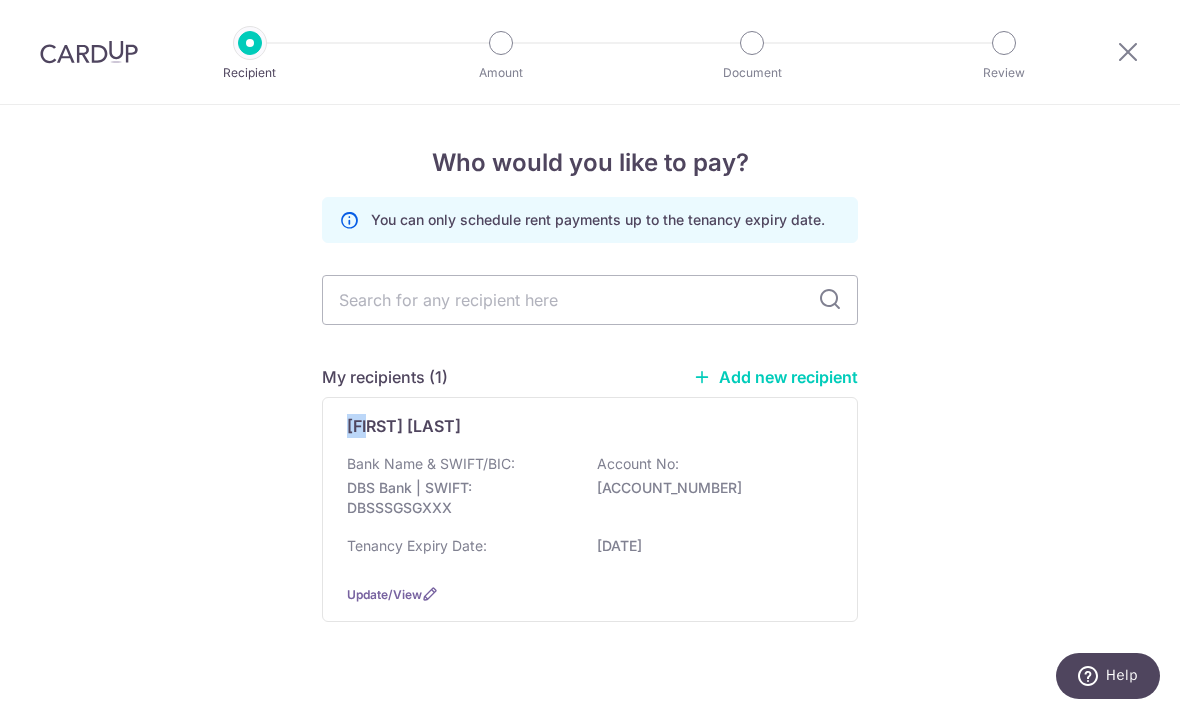 click on "Bank Name & SWIFT/BIC:
DBS Bank | SWIFT: DBSSSGSGXXX
Account No:
[ACCOUNT_NUMBER]
Tenancy Expiry Date:
[DATE]" at bounding box center [590, 511] 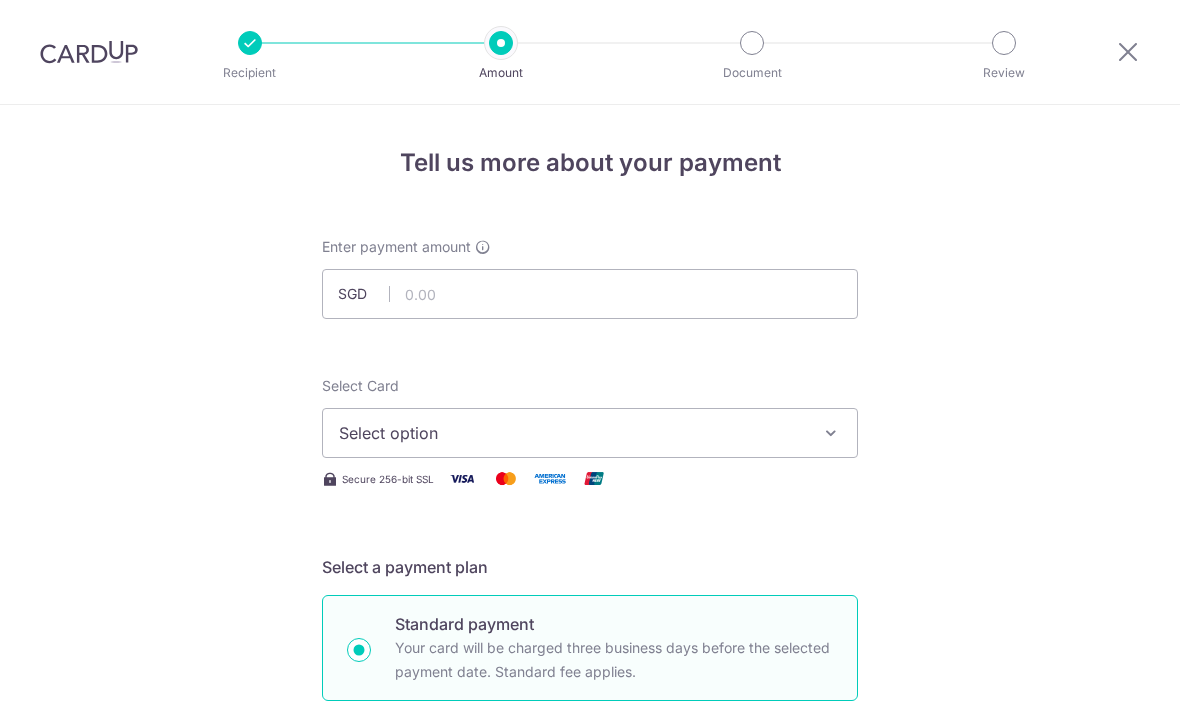 scroll, scrollTop: 0, scrollLeft: 0, axis: both 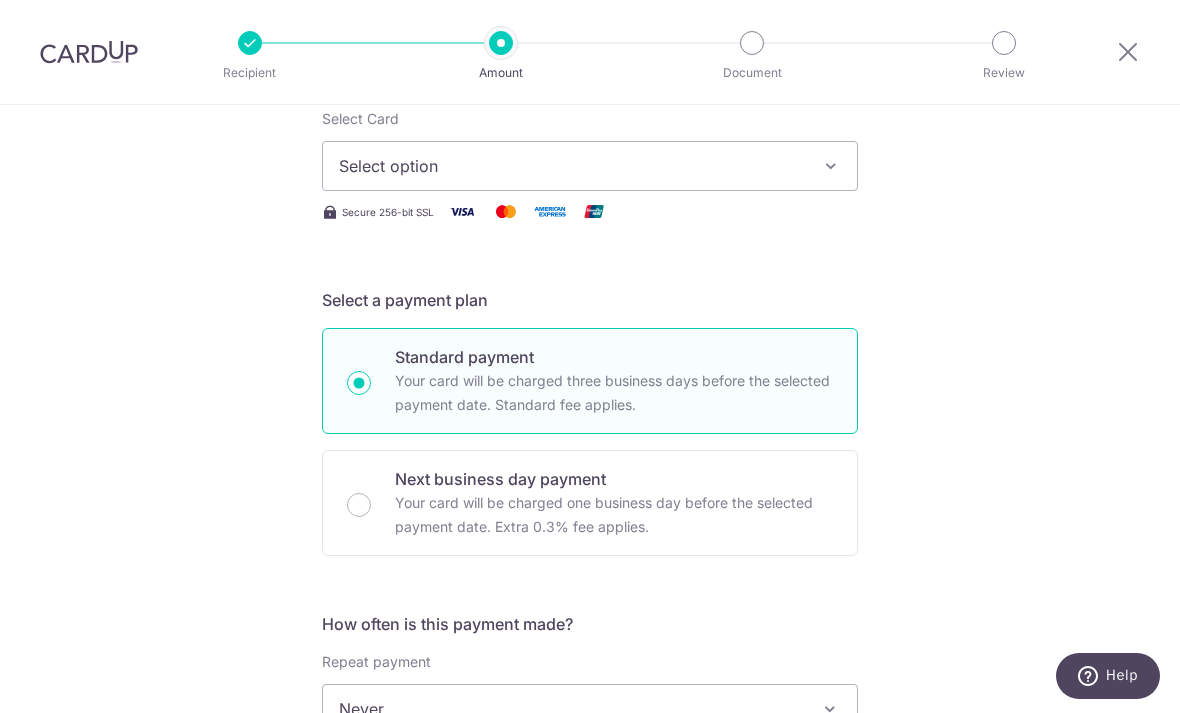 click on "Recipient Amount Document Review" at bounding box center (627, 52) 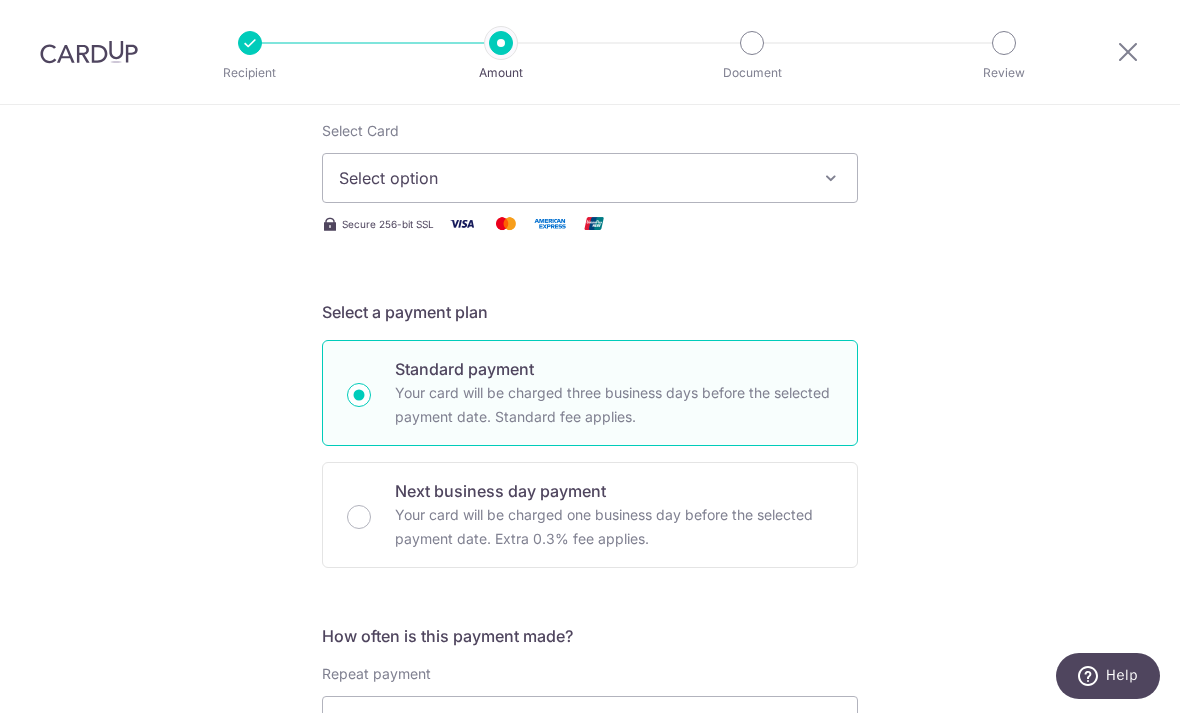 click on "Recipient Amount Document Review" at bounding box center [627, 52] 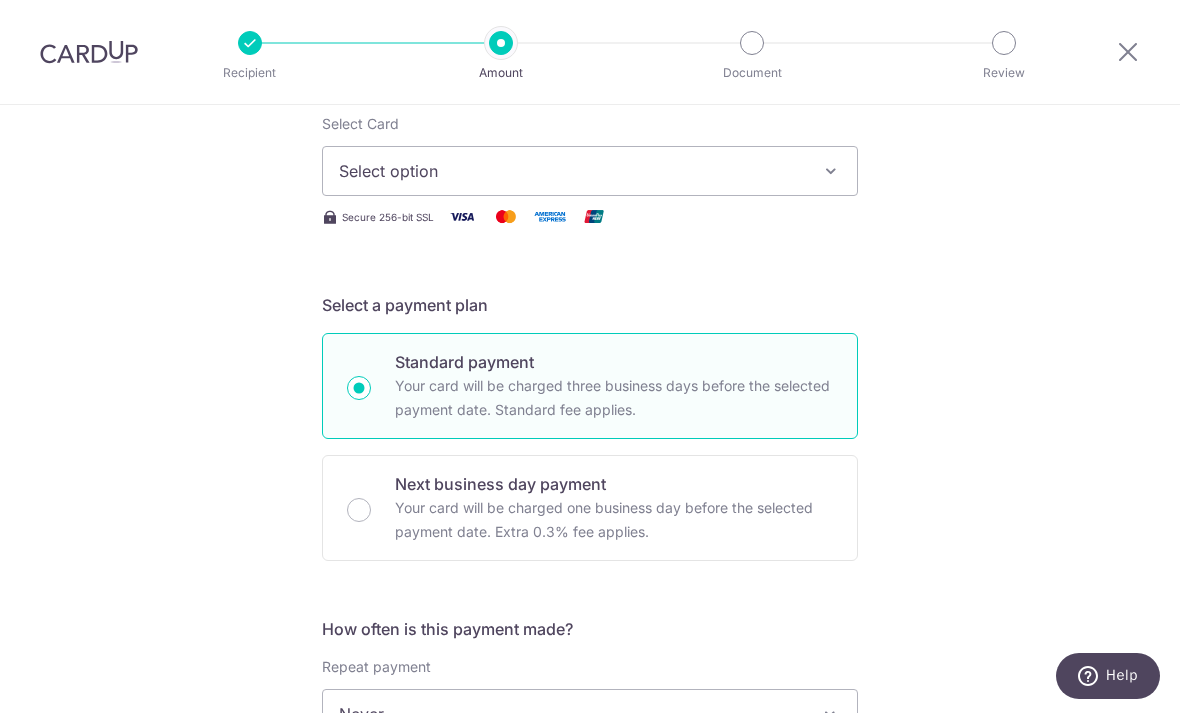 scroll, scrollTop: 264, scrollLeft: 0, axis: vertical 